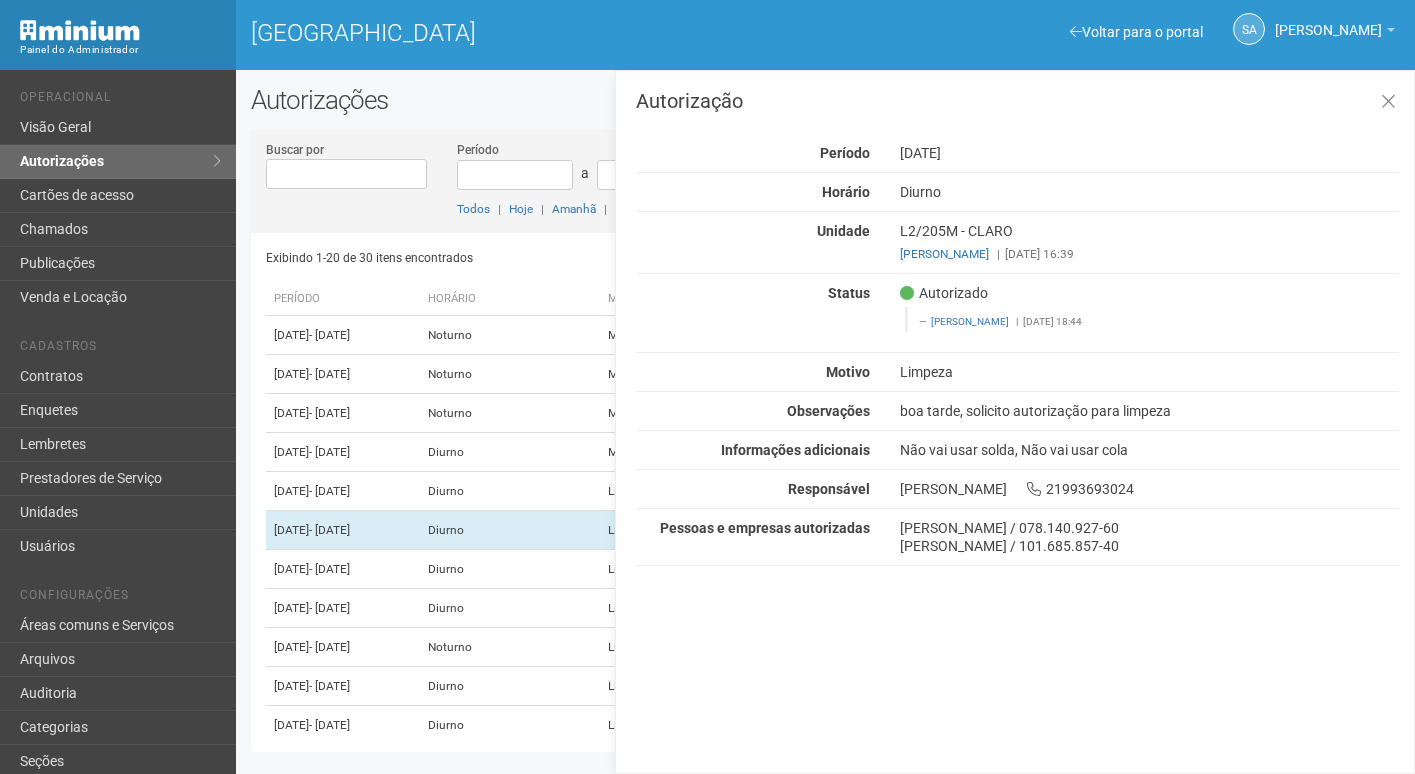scroll, scrollTop: 0, scrollLeft: 0, axis: both 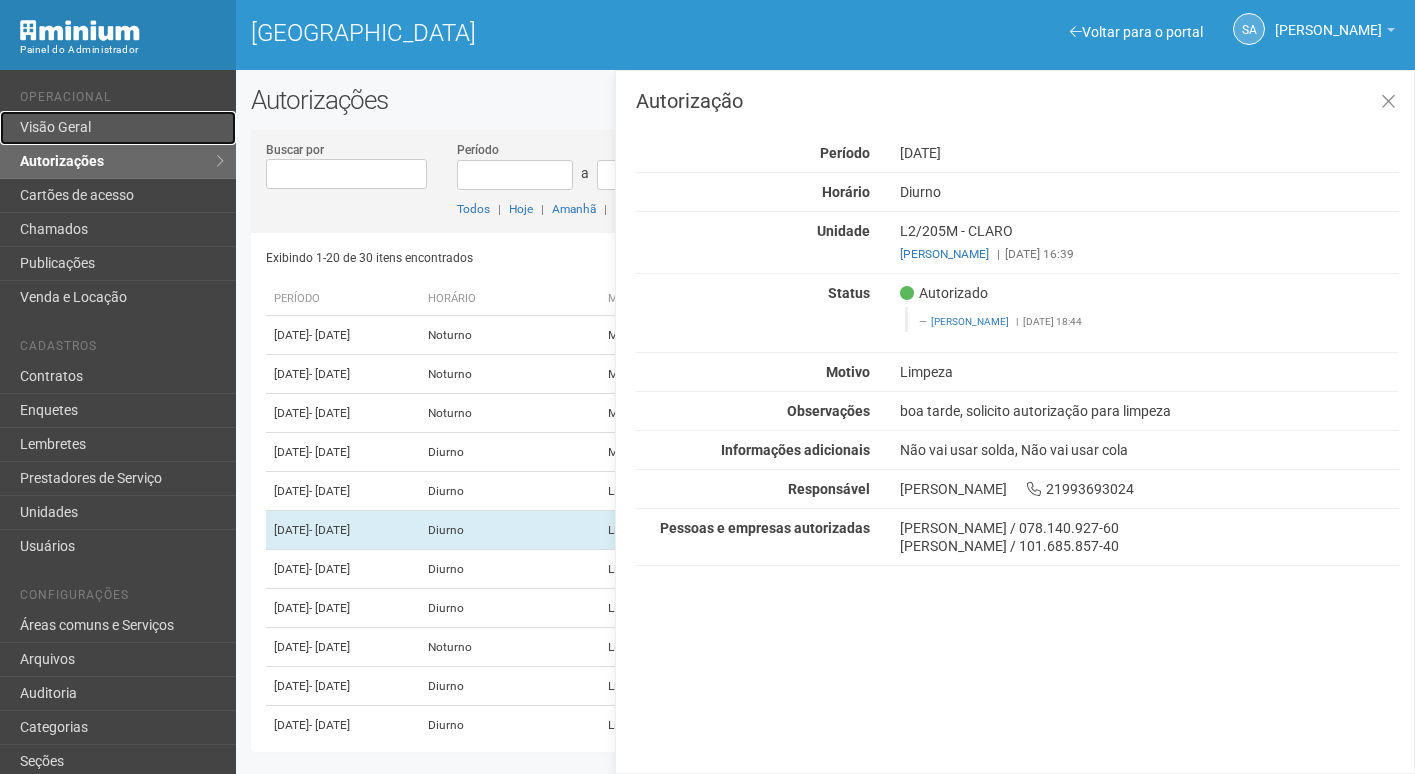 click on "Visão Geral" at bounding box center [118, 128] 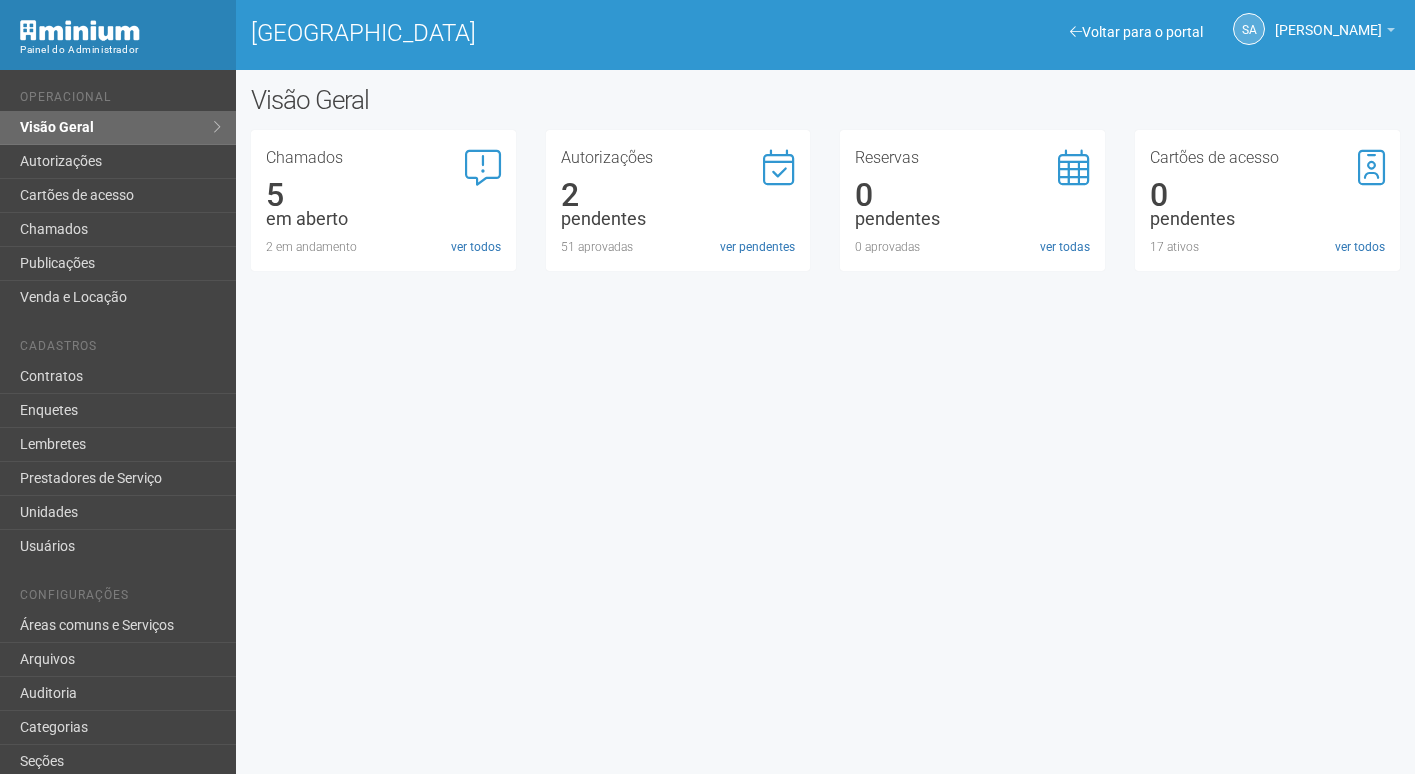scroll, scrollTop: 0, scrollLeft: 0, axis: both 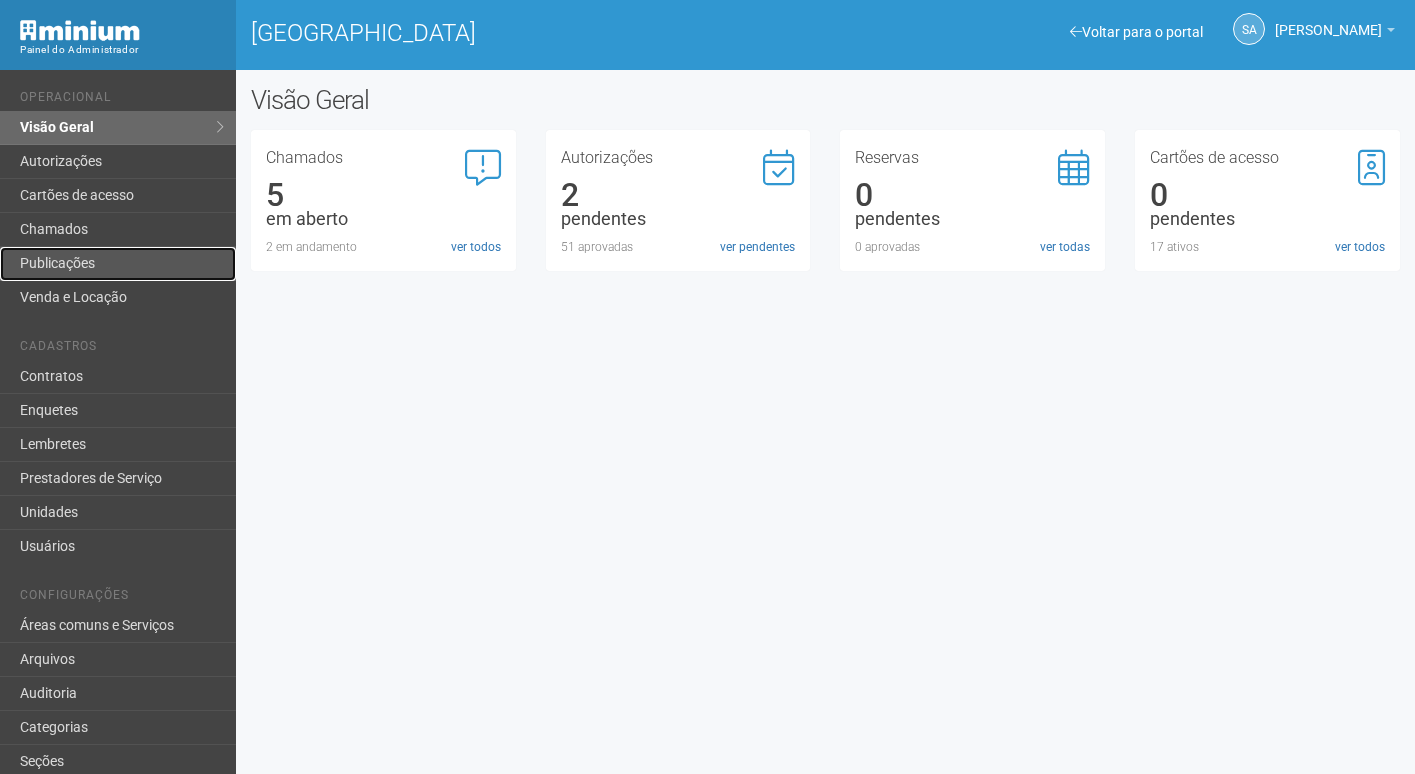 click on "Publicações" at bounding box center (118, 264) 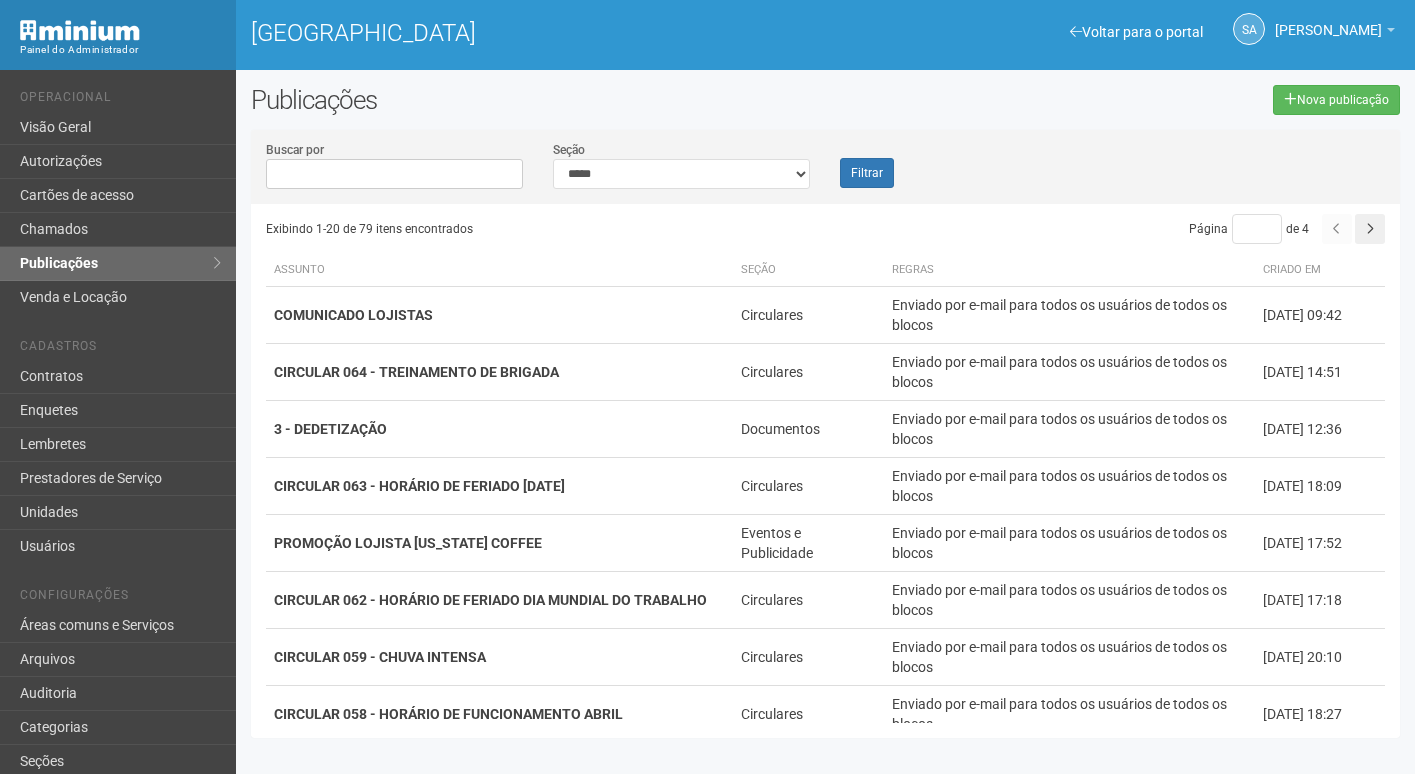 scroll, scrollTop: 0, scrollLeft: 0, axis: both 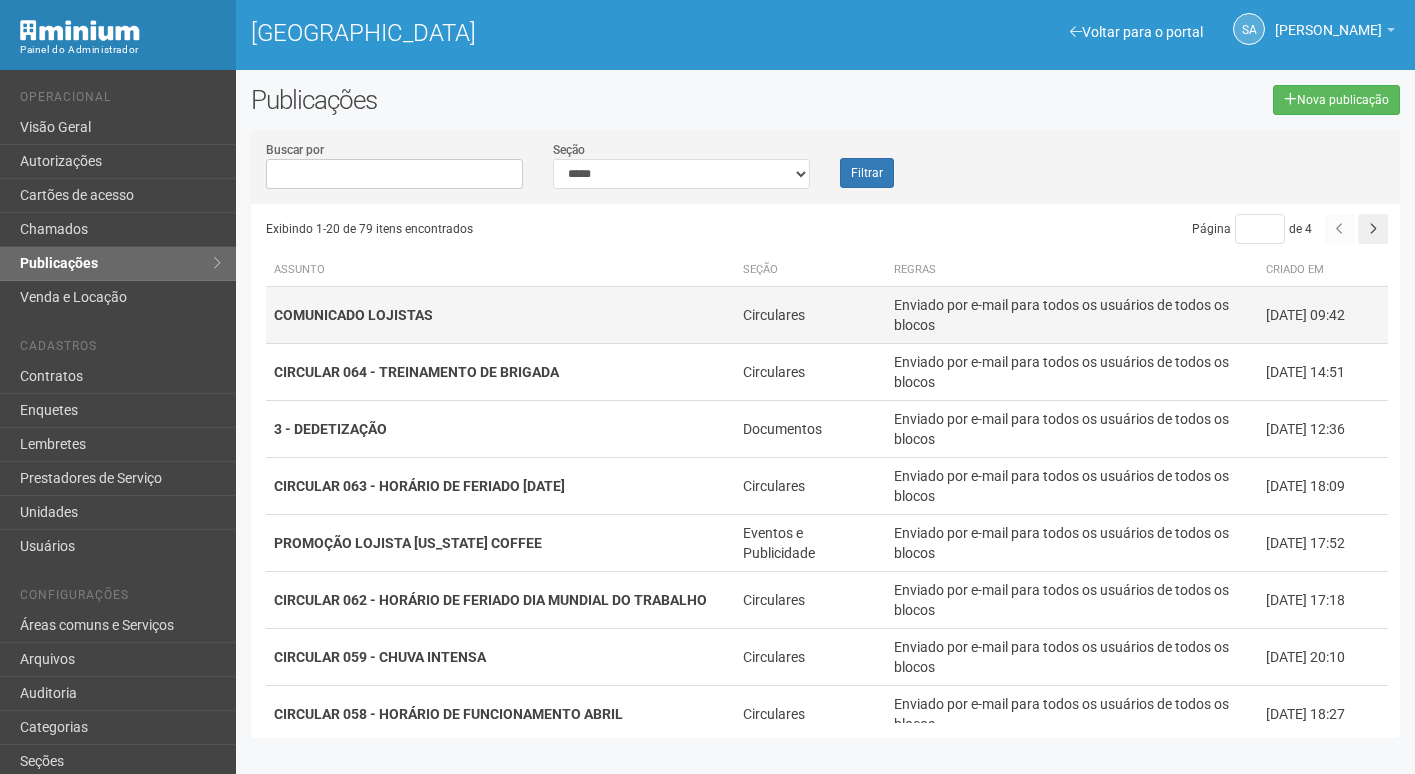 click on "COMUNICADO LOJISTAS" at bounding box center (500, 315) 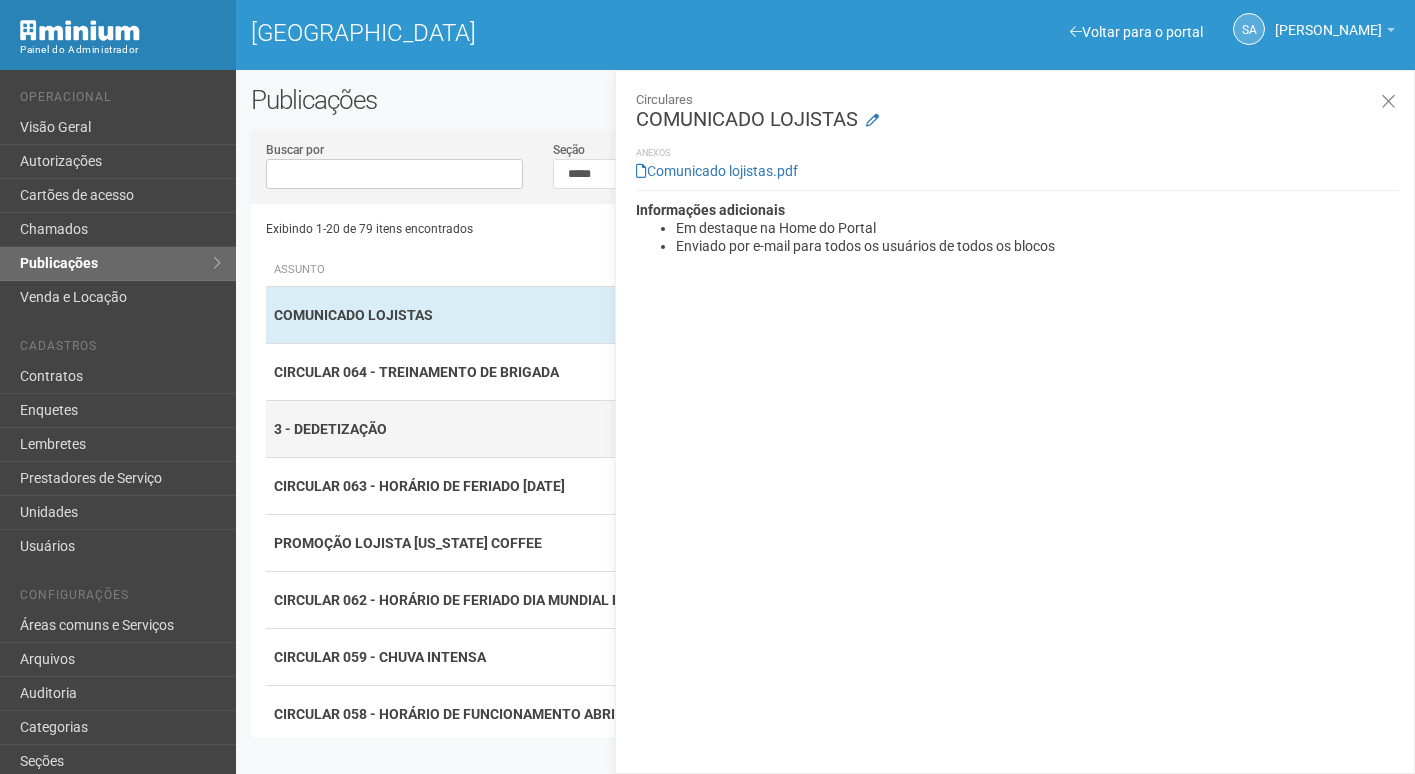 click on "3 - DEDETIZAÇÃO" at bounding box center [500, 429] 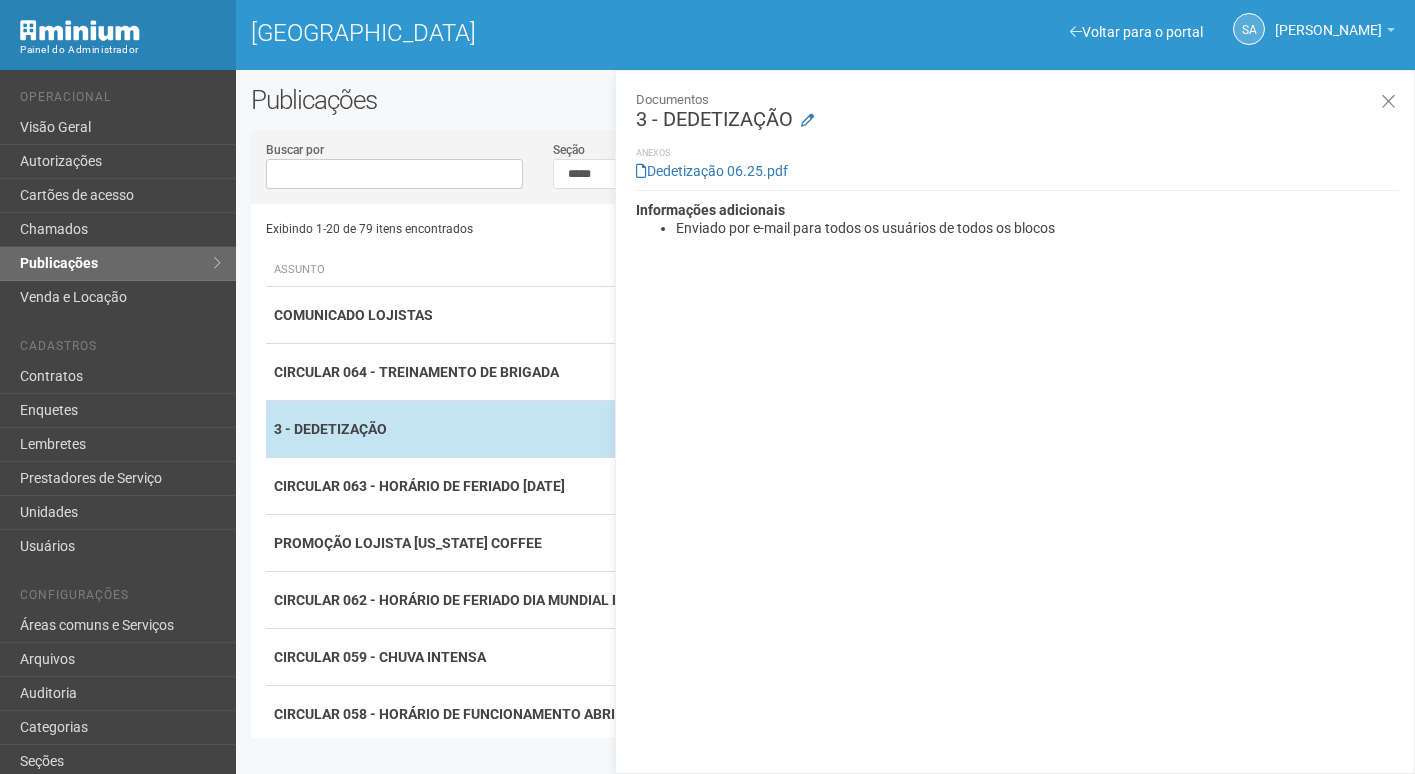 click on "3 - DEDETIZAÇÃO" at bounding box center [500, 429] 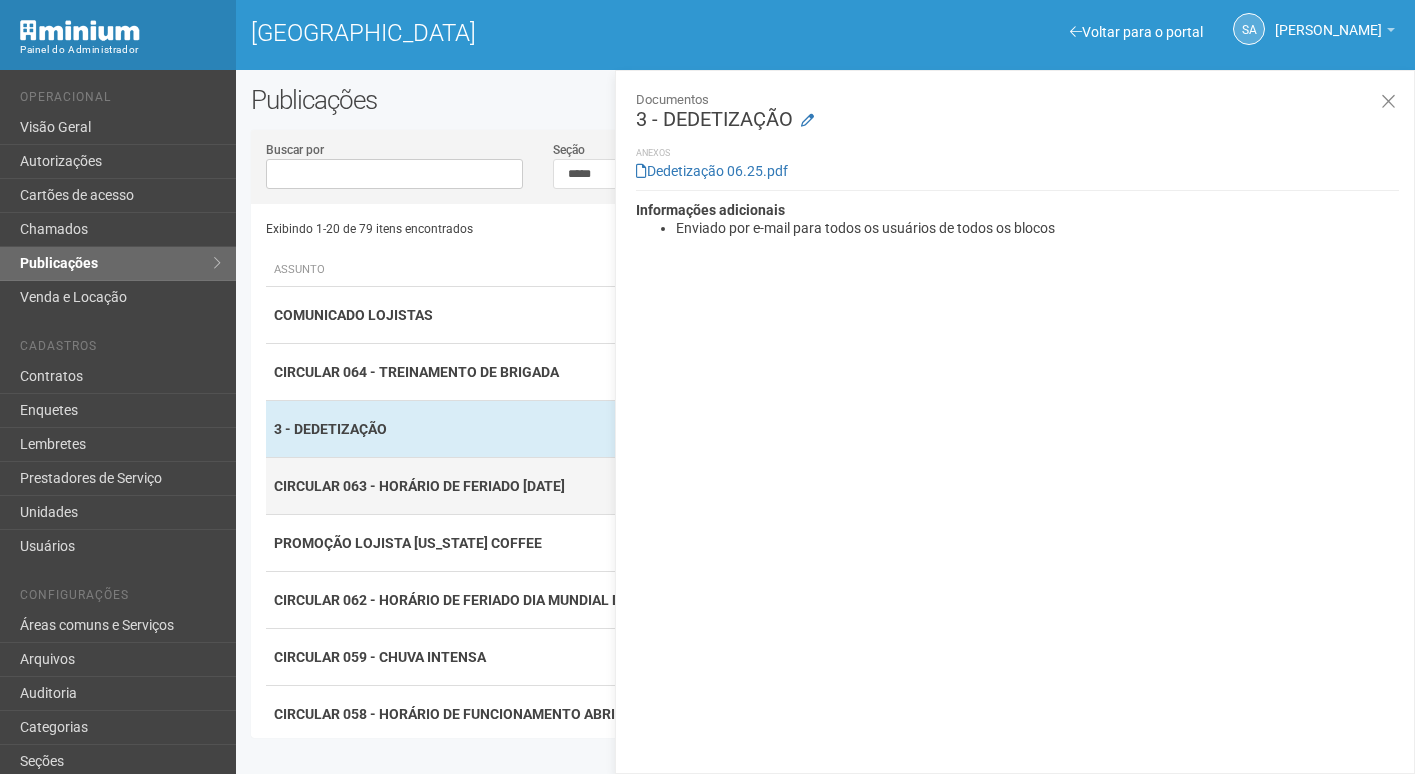 click on "CIRCULAR 063 - HORÁRIO DE FERIADO [DATE]" at bounding box center (419, 486) 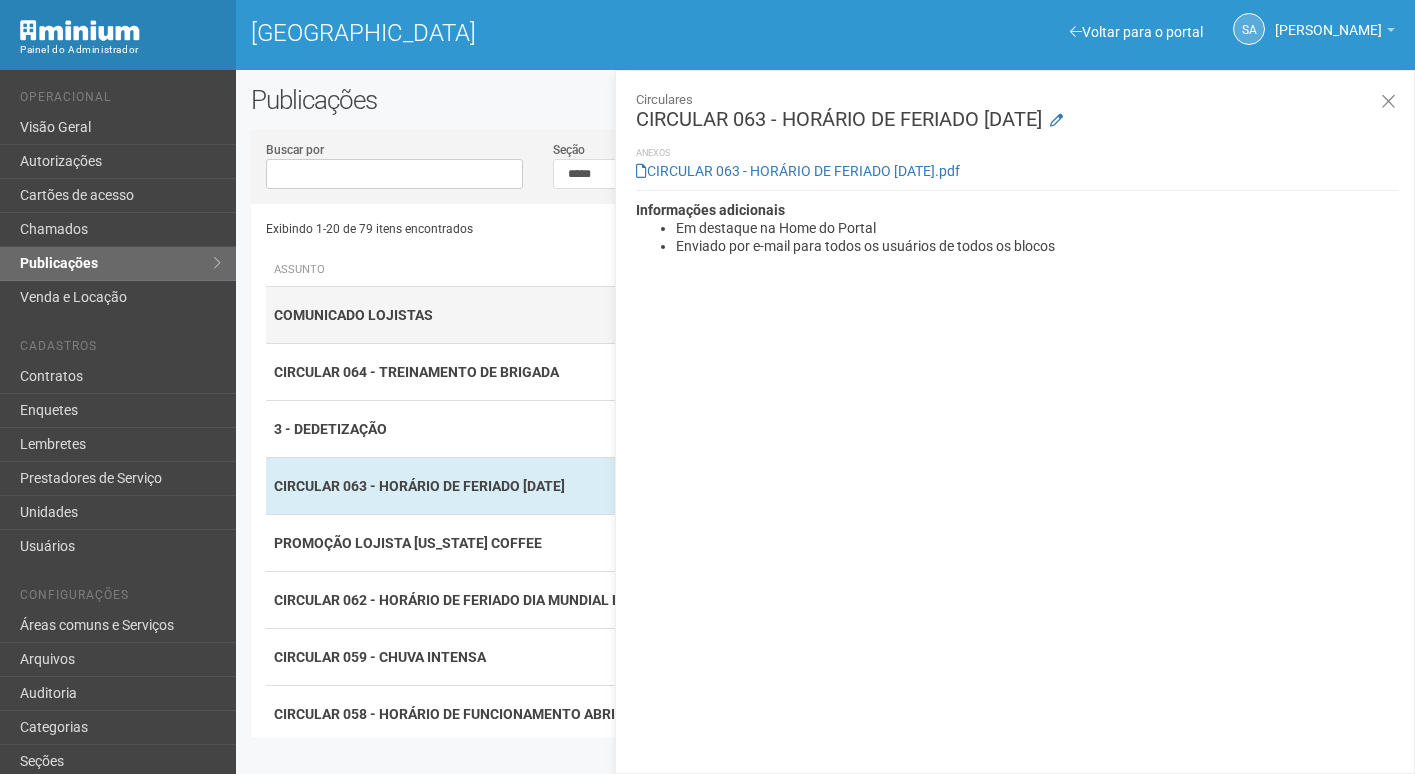 click on "COMUNICADO LOJISTAS" at bounding box center [500, 315] 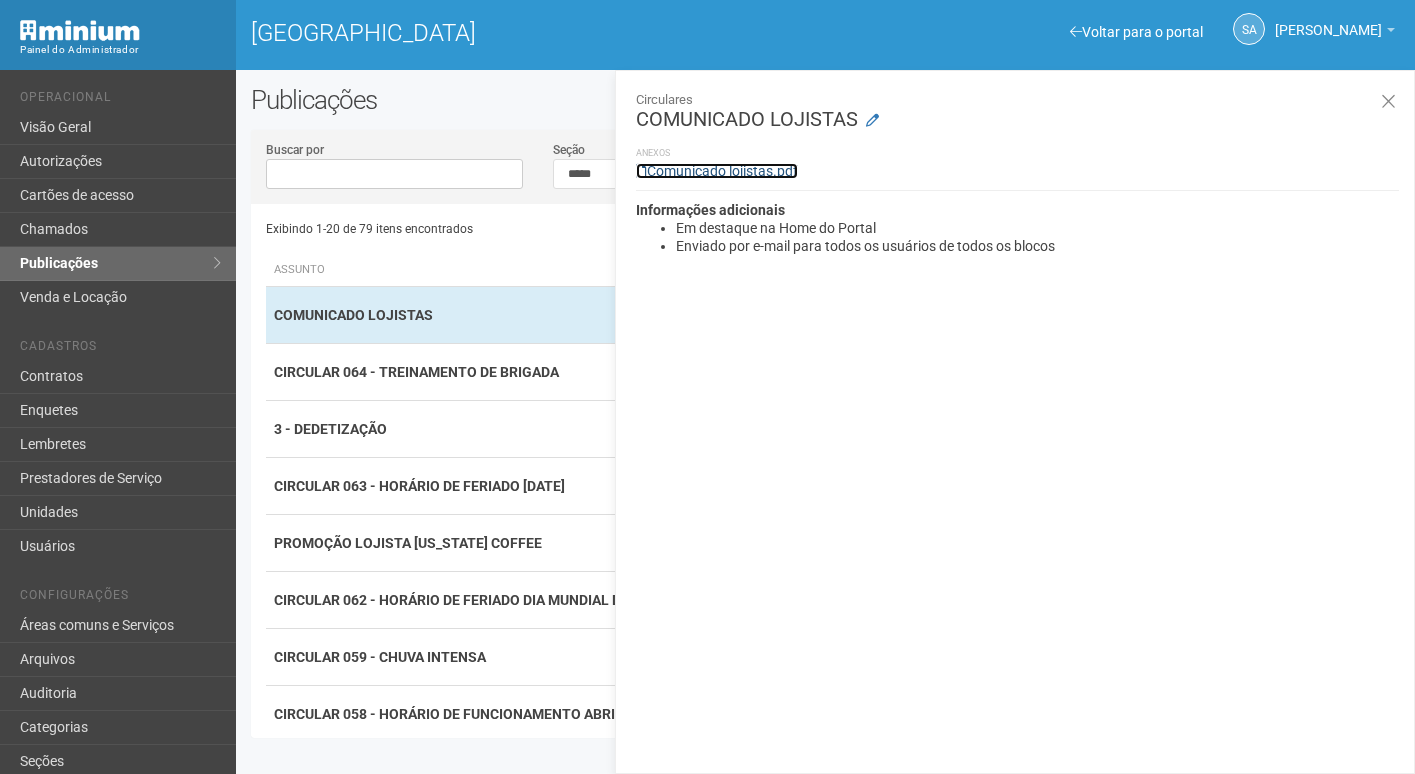 click on "Comunicado lojistas.pdf" at bounding box center [717, 171] 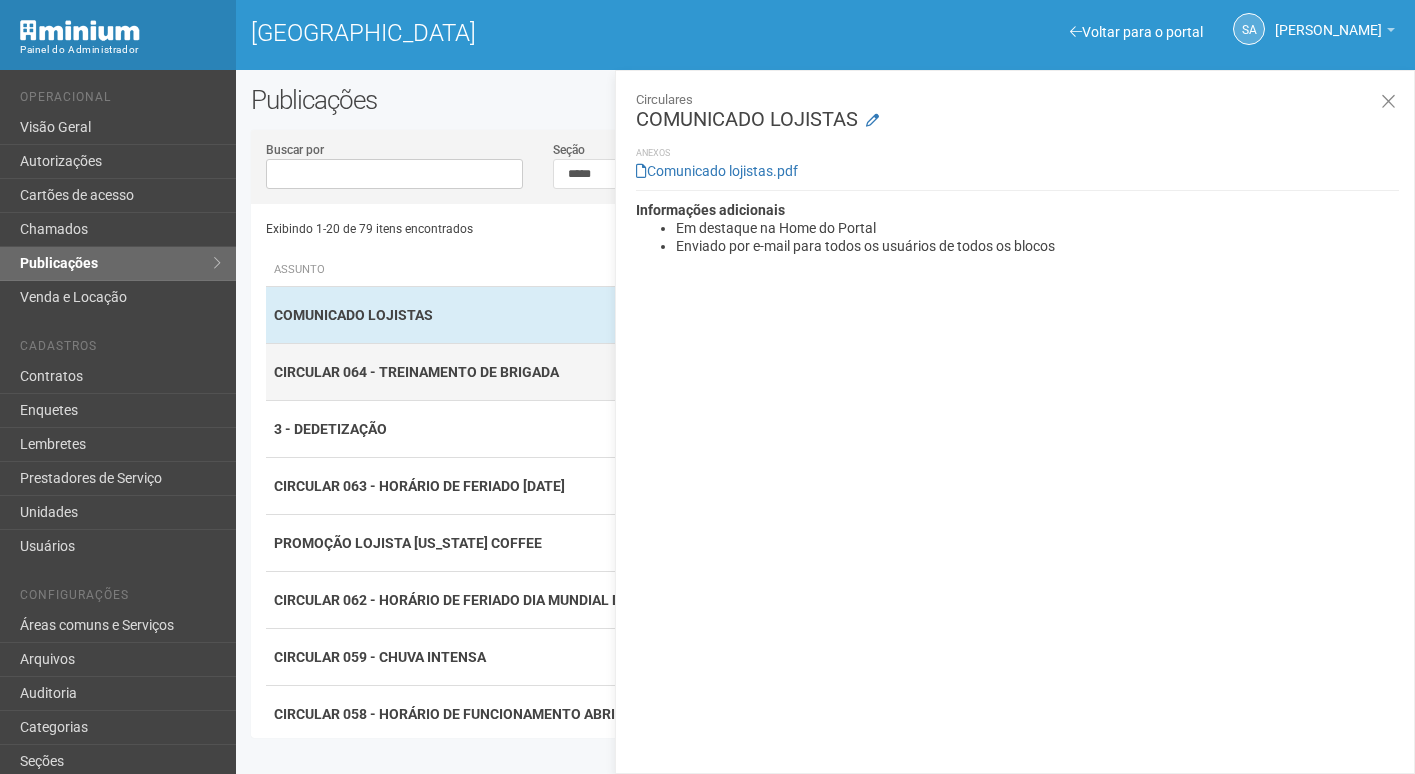 click on "CIRCULAR 064 - TREINAMENTO DE BRIGADA" at bounding box center [500, 372] 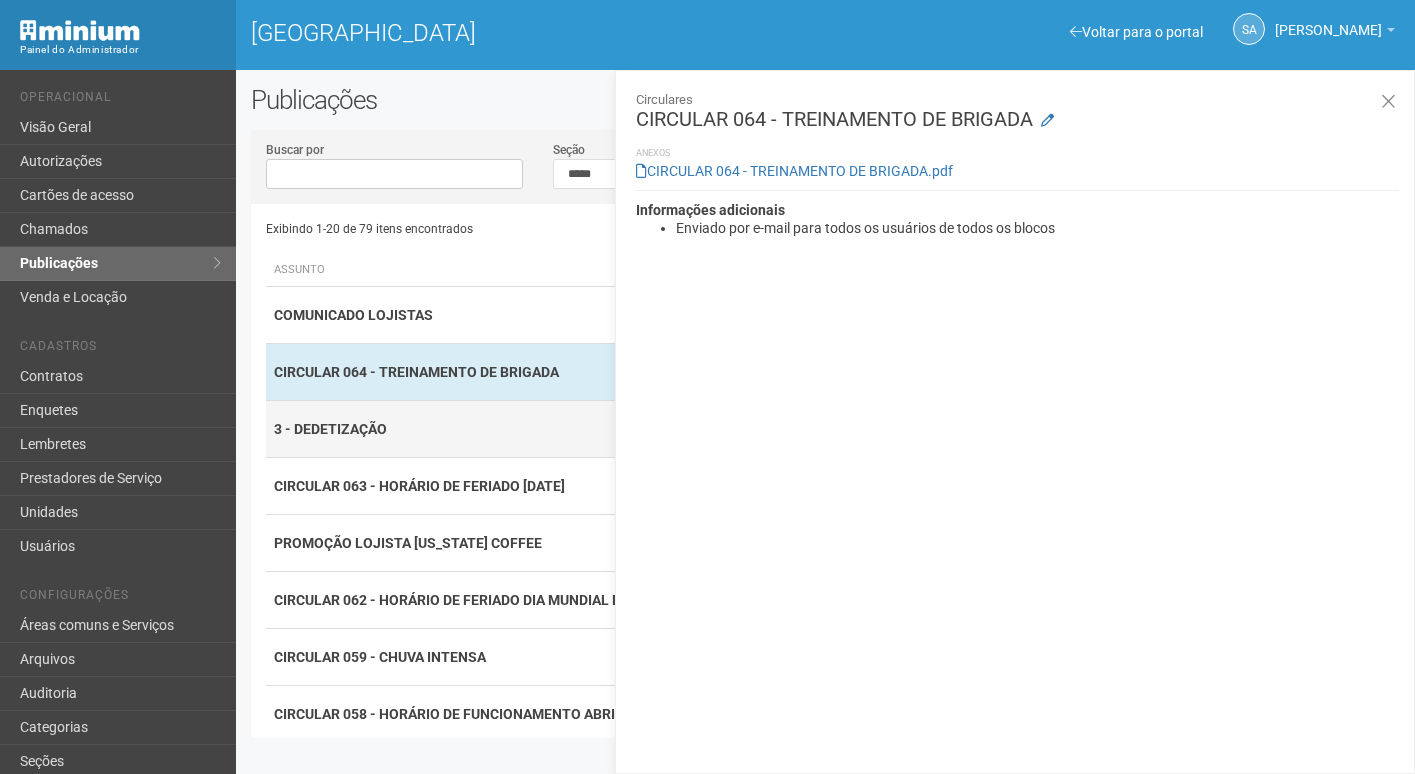 click on "3 - DEDETIZAÇÃO" at bounding box center [500, 429] 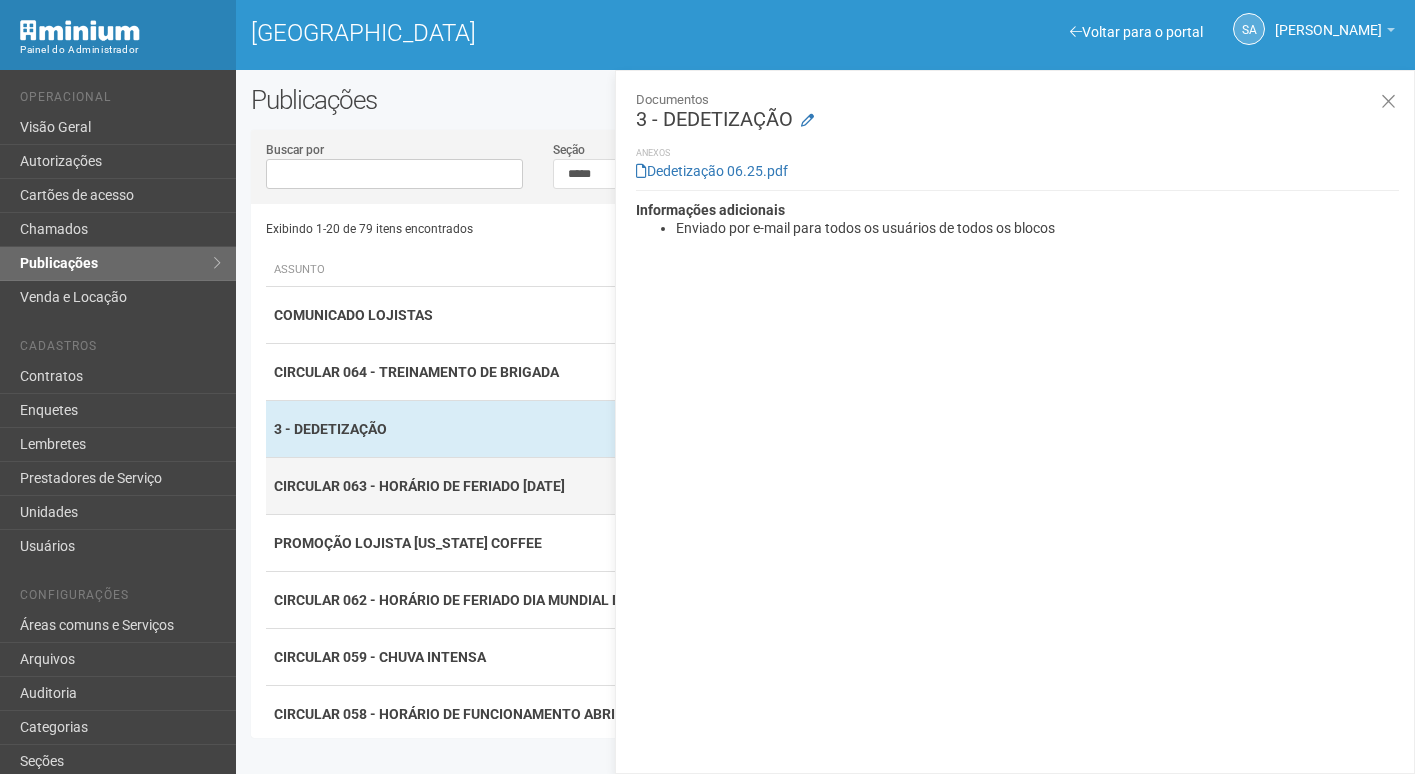 click on "CIRCULAR 063 - HORÁRIO DE FERIADO CORPUS CHRISTI" at bounding box center (500, 486) 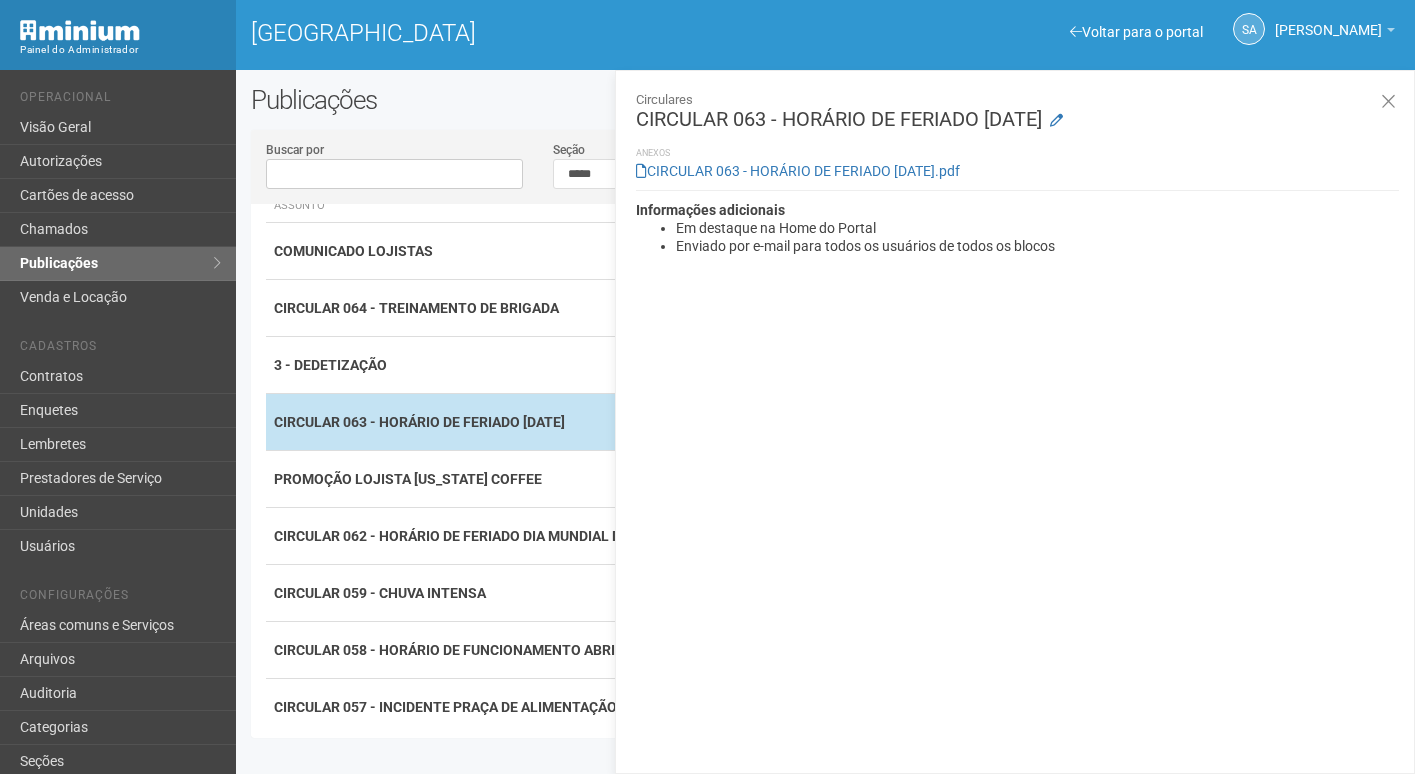 scroll, scrollTop: 100, scrollLeft: 0, axis: vertical 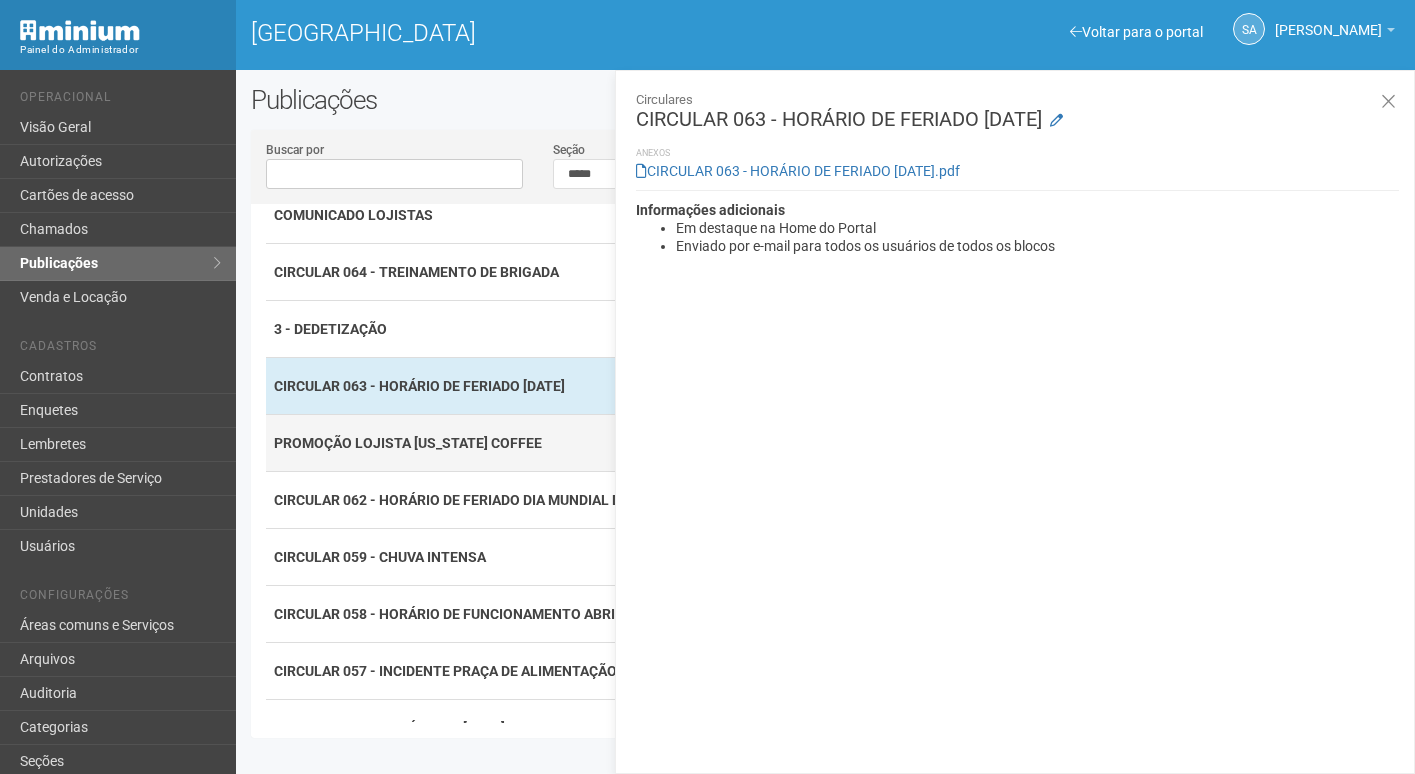 click on "PROMOÇÃO LOJISTA CALIFORNIA COFFEE" at bounding box center (500, 443) 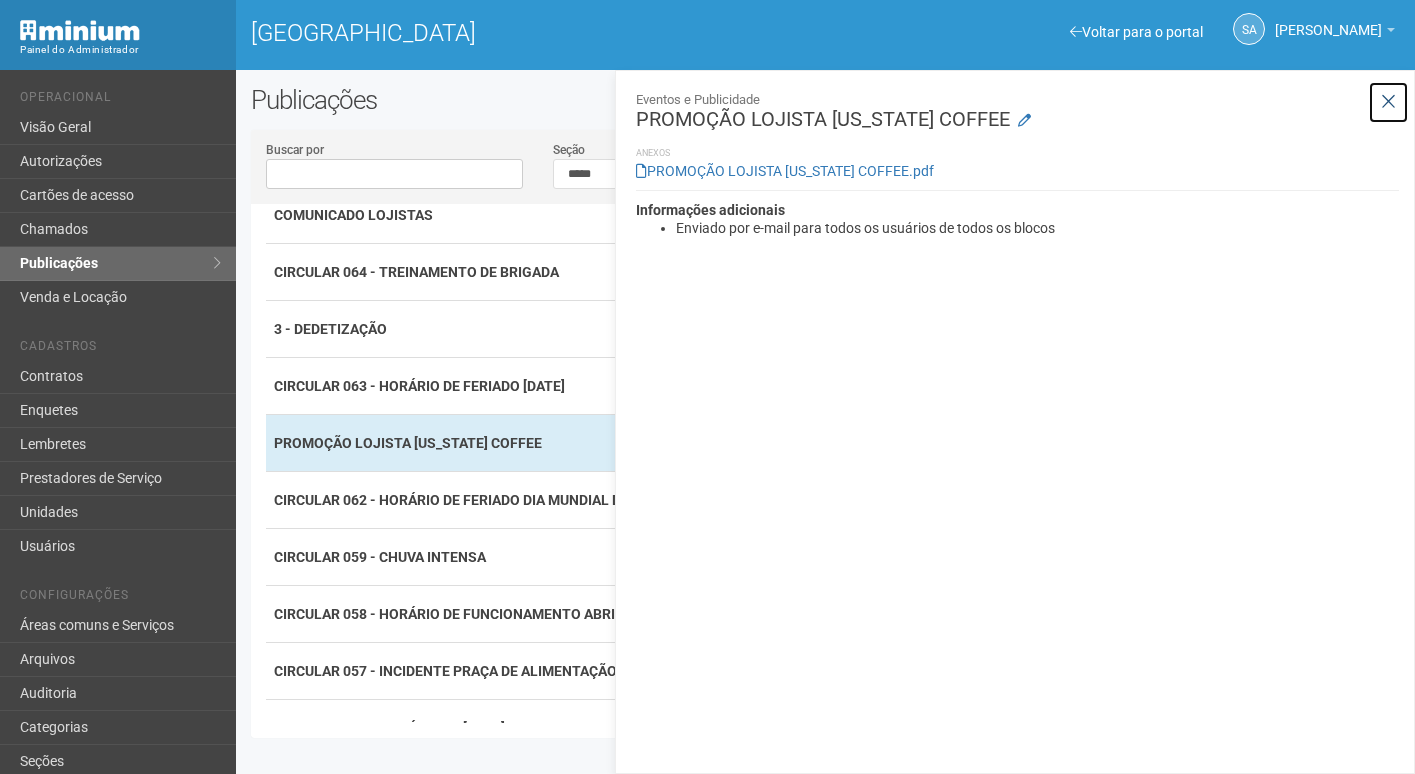 click at bounding box center (1388, 102) 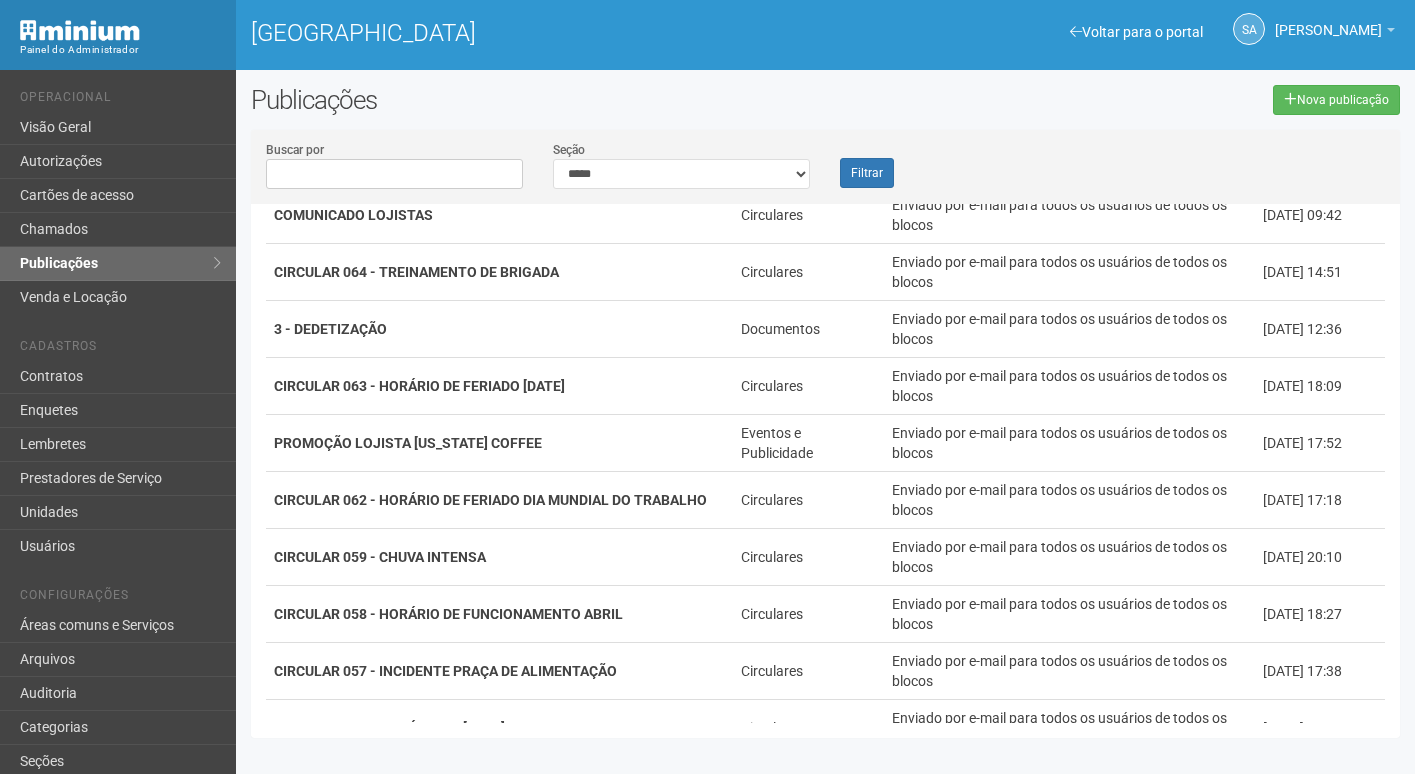 click on "Painel do Administrador" at bounding box center [120, 50] 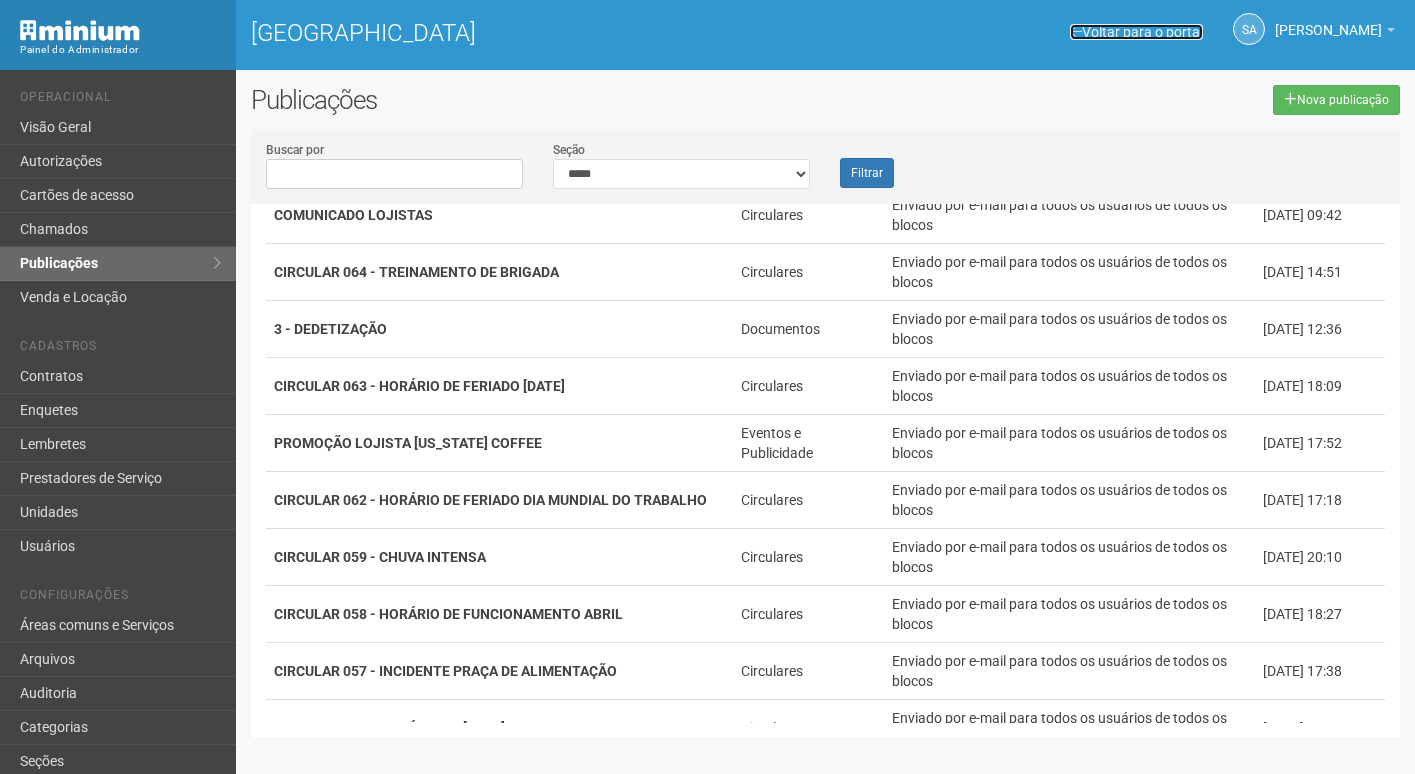 click on "Voltar para o portal" at bounding box center (1136, 32) 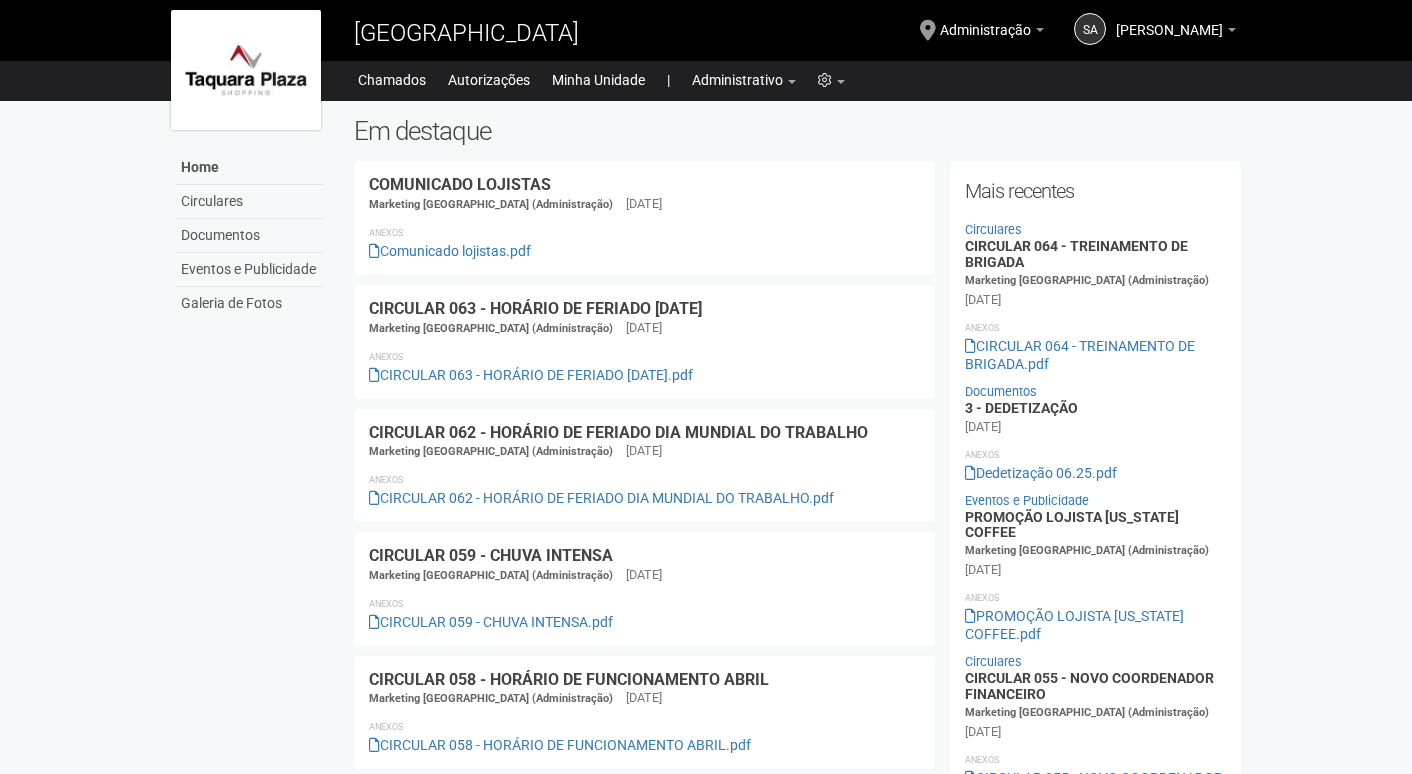 scroll, scrollTop: 0, scrollLeft: 0, axis: both 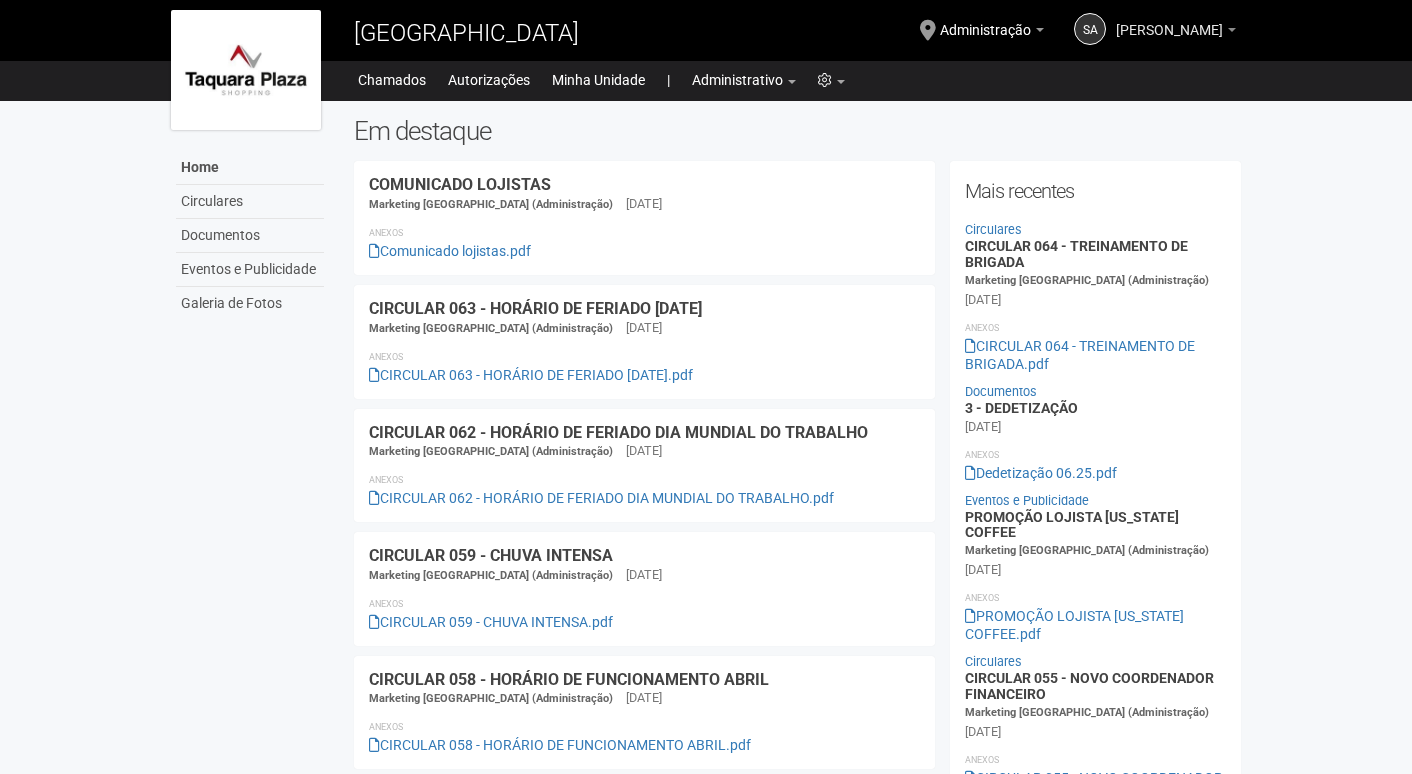 click on "[PERSON_NAME]" at bounding box center [1169, 20] 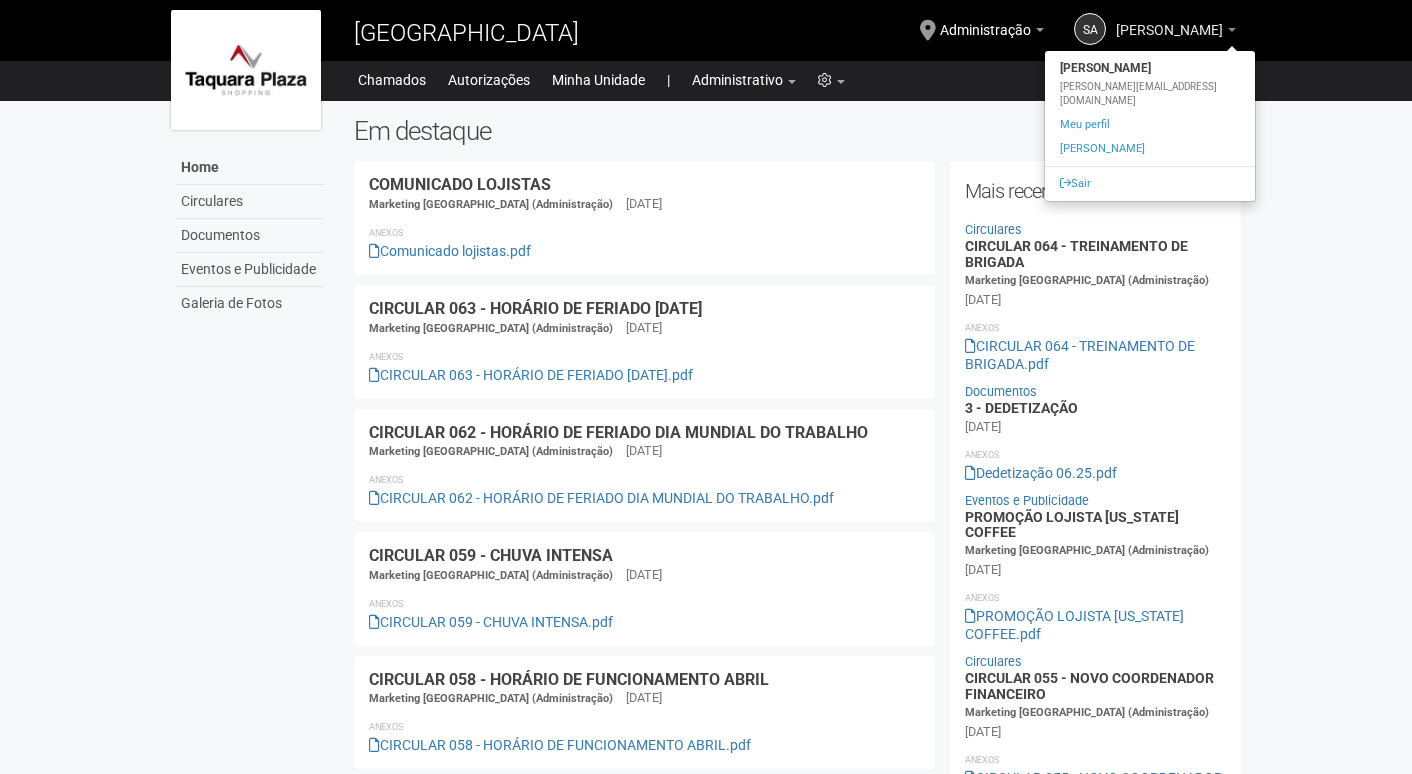 click on "[PERSON_NAME]" at bounding box center [1169, 20] 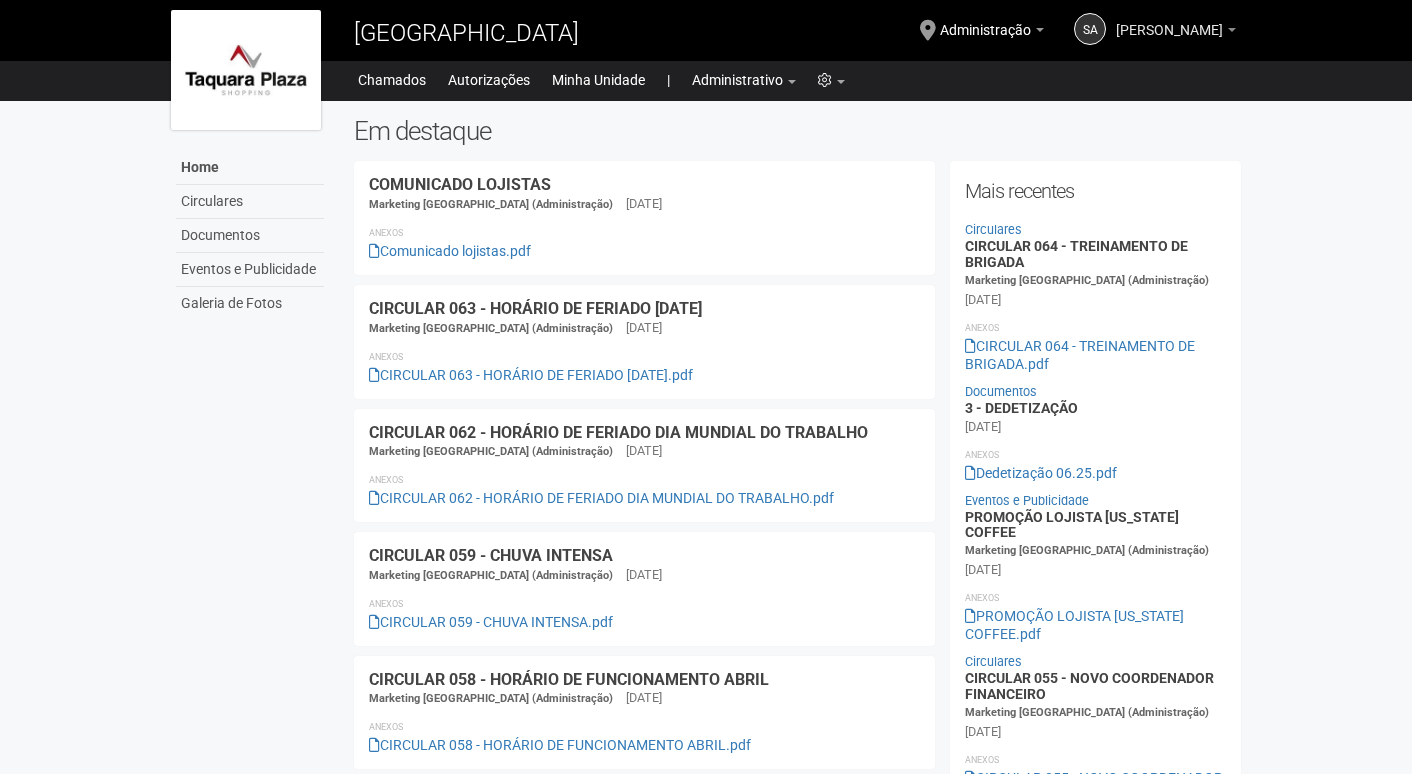 click on "[PERSON_NAME]" at bounding box center (1176, 33) 